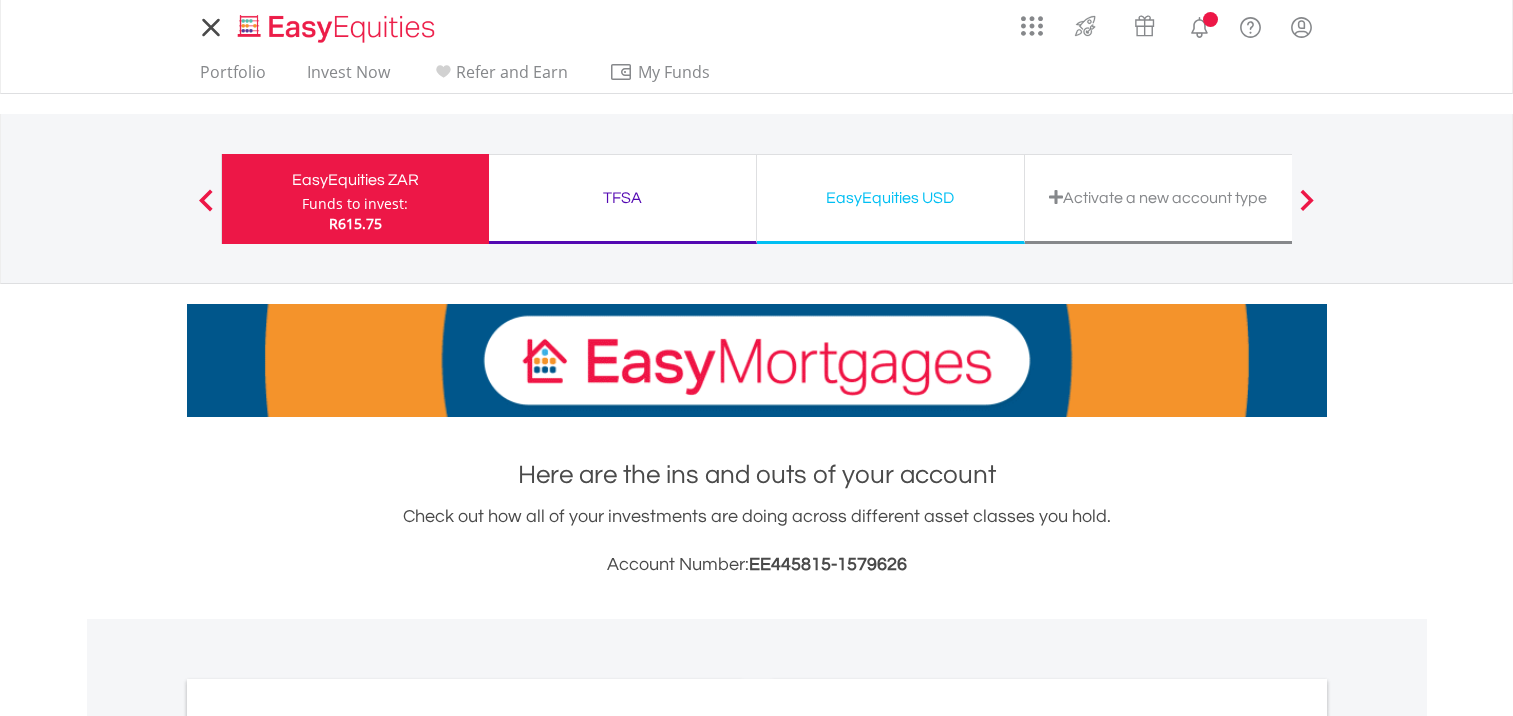scroll, scrollTop: 0, scrollLeft: 0, axis: both 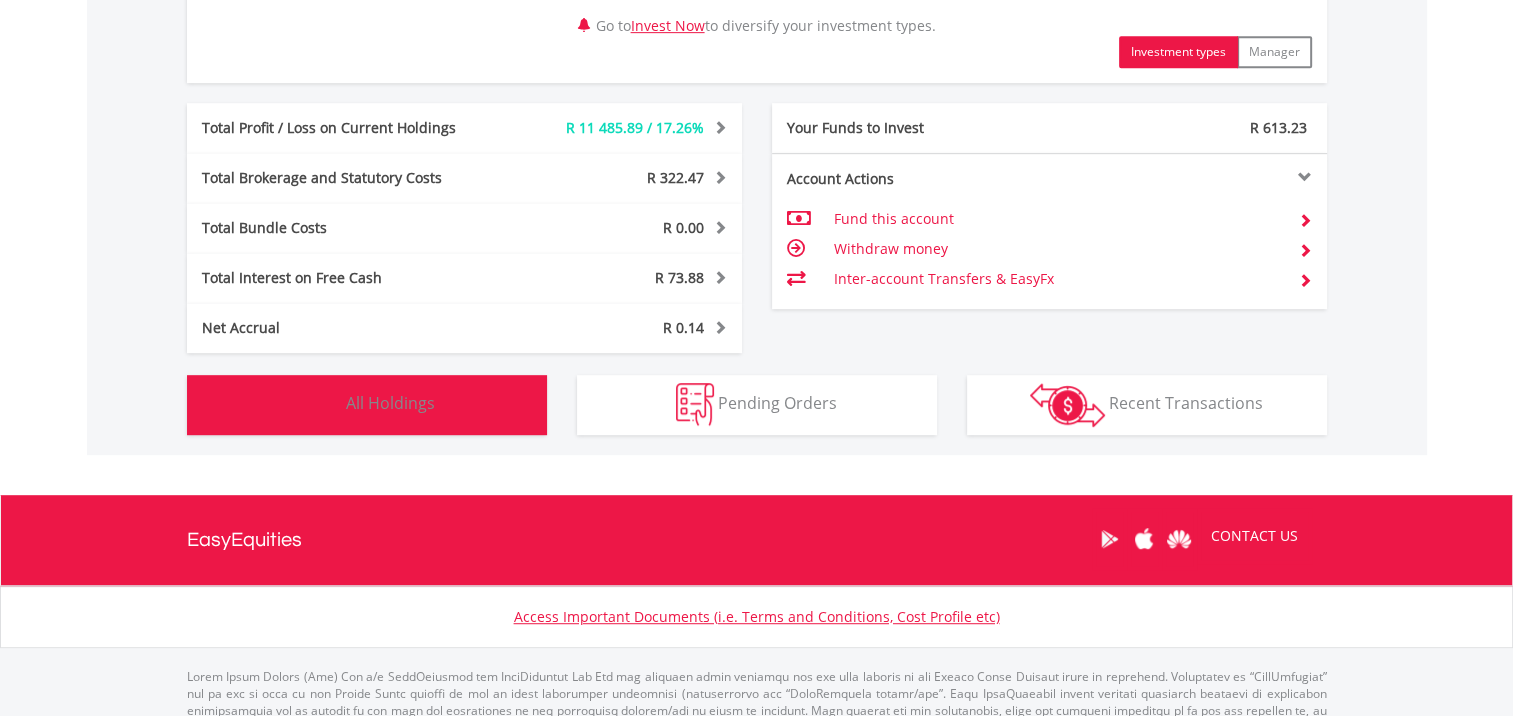 click on "Holdings
All Holdings" at bounding box center [367, 405] 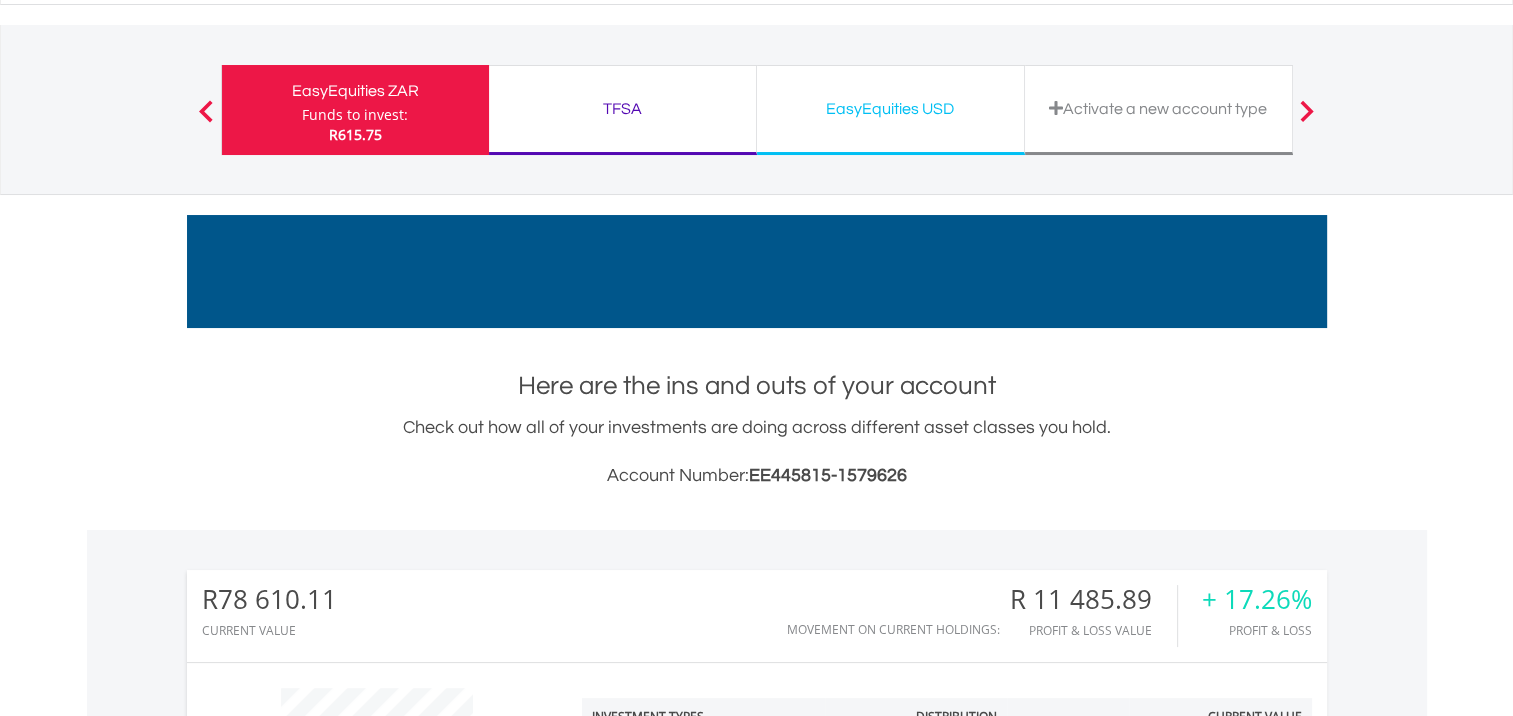 scroll, scrollTop: 0, scrollLeft: 0, axis: both 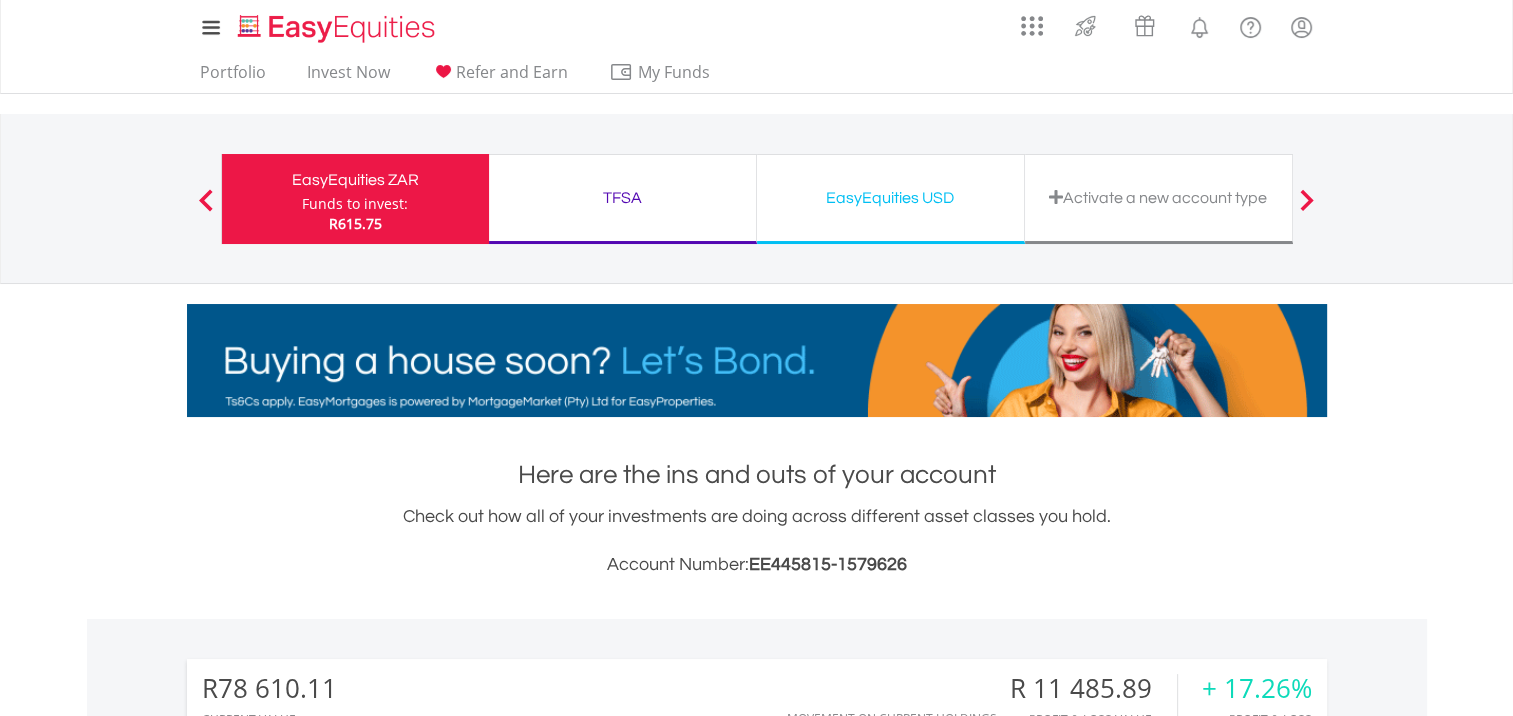 click on "TFSA" at bounding box center [622, 198] 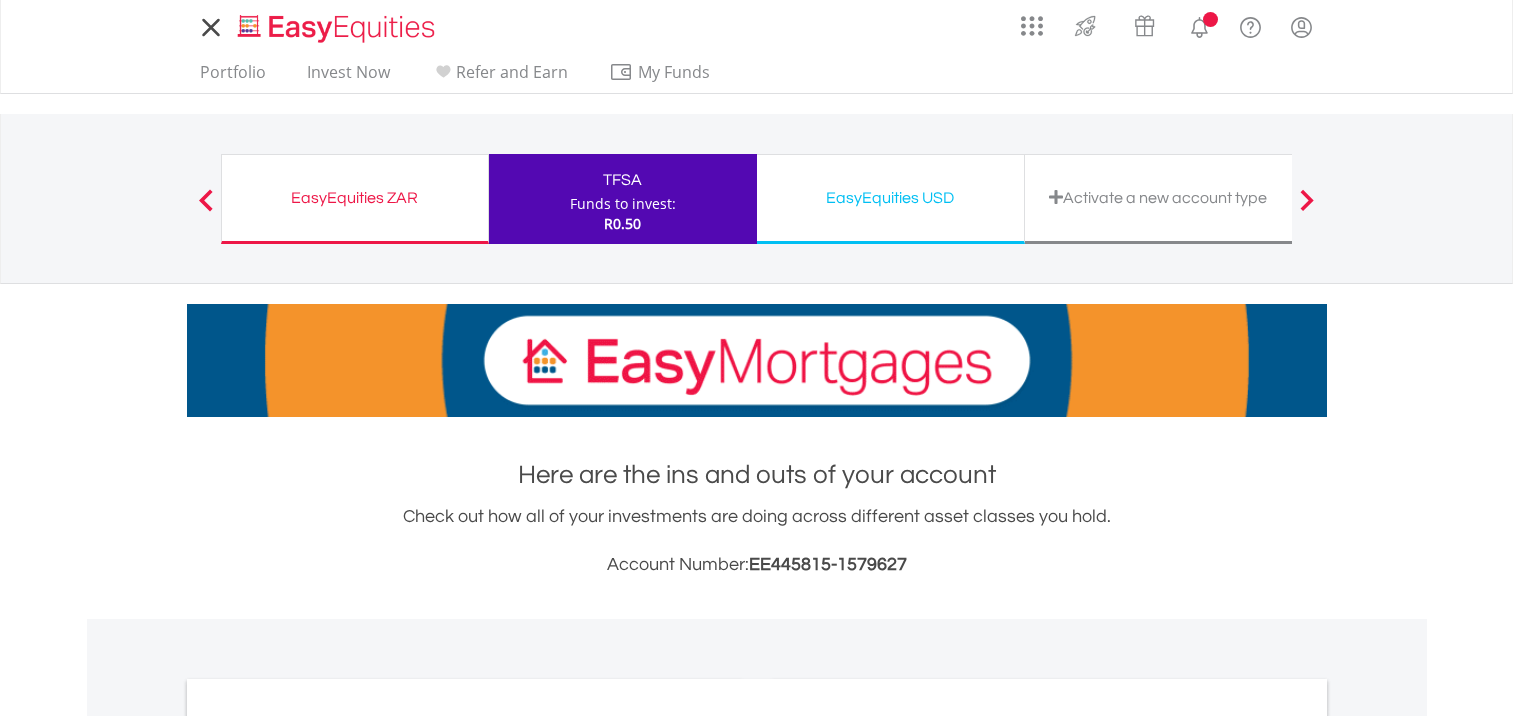 scroll, scrollTop: 0, scrollLeft: 0, axis: both 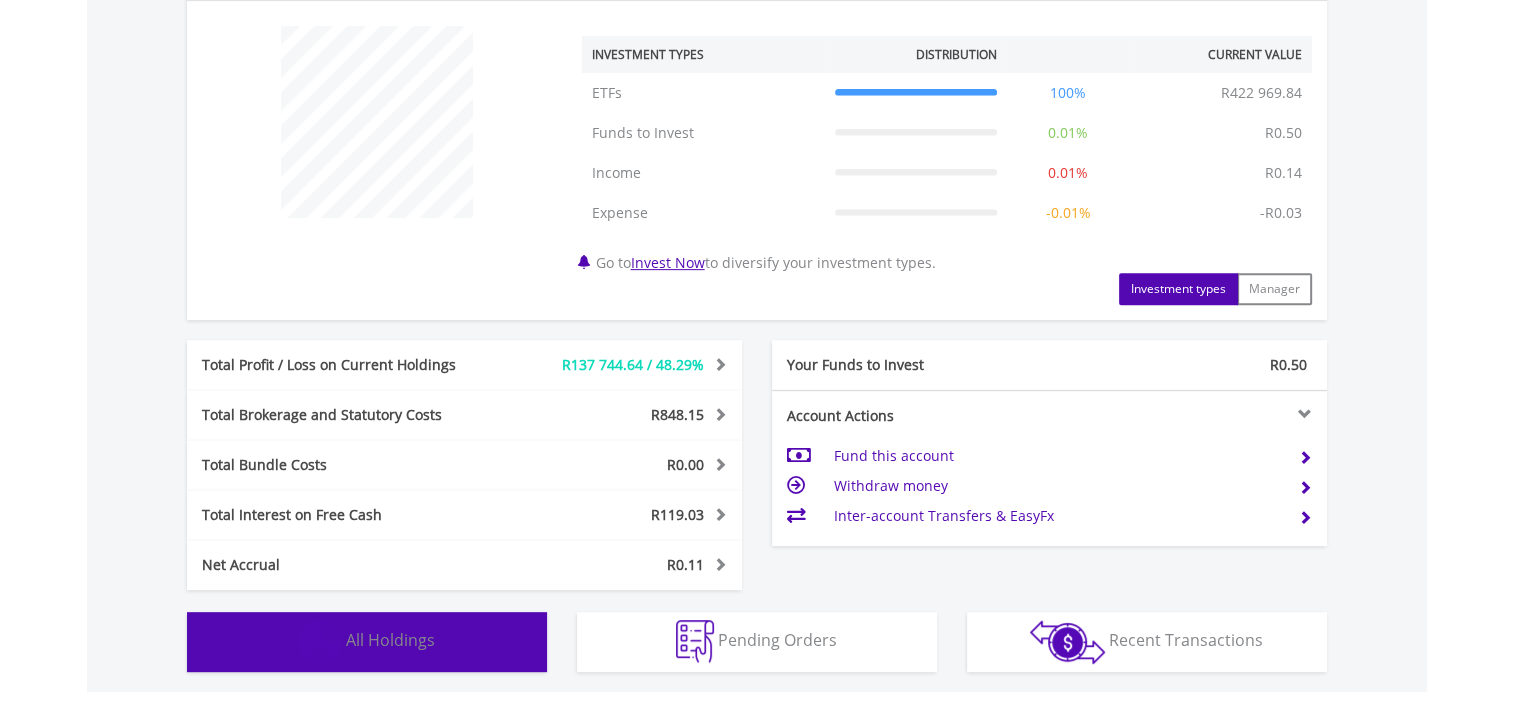 click on "Holdings
All Holdings" at bounding box center (367, 642) 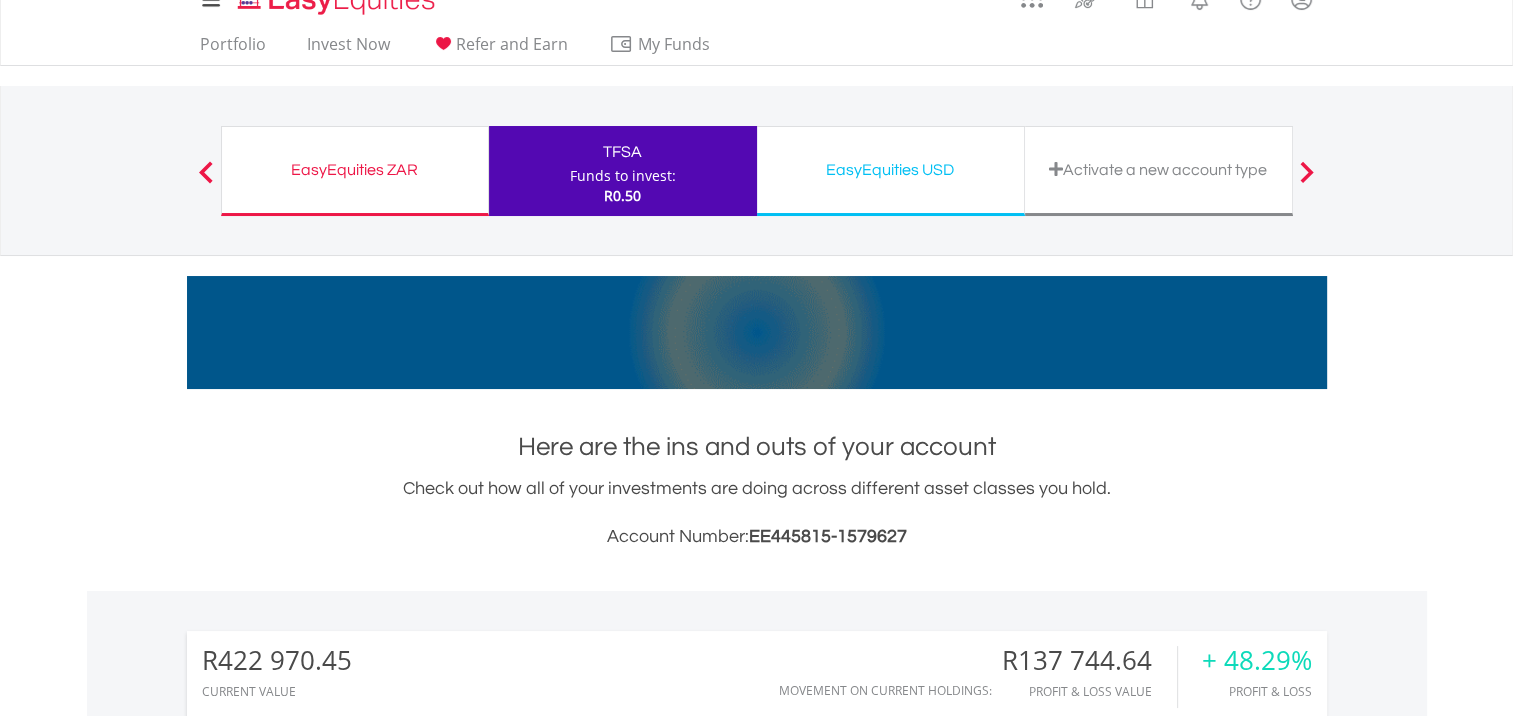 scroll, scrollTop: 0, scrollLeft: 0, axis: both 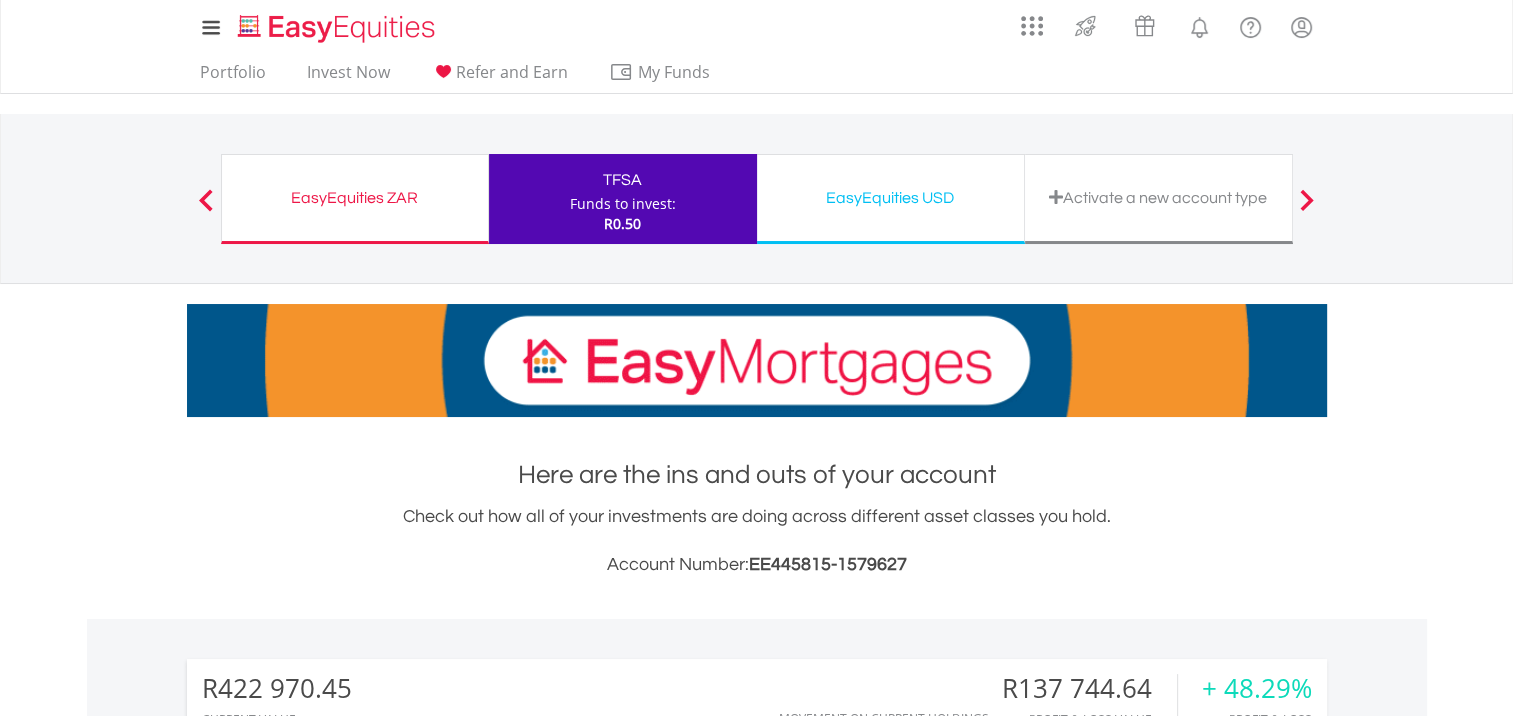 click on "EasyEquities USD" at bounding box center (890, 198) 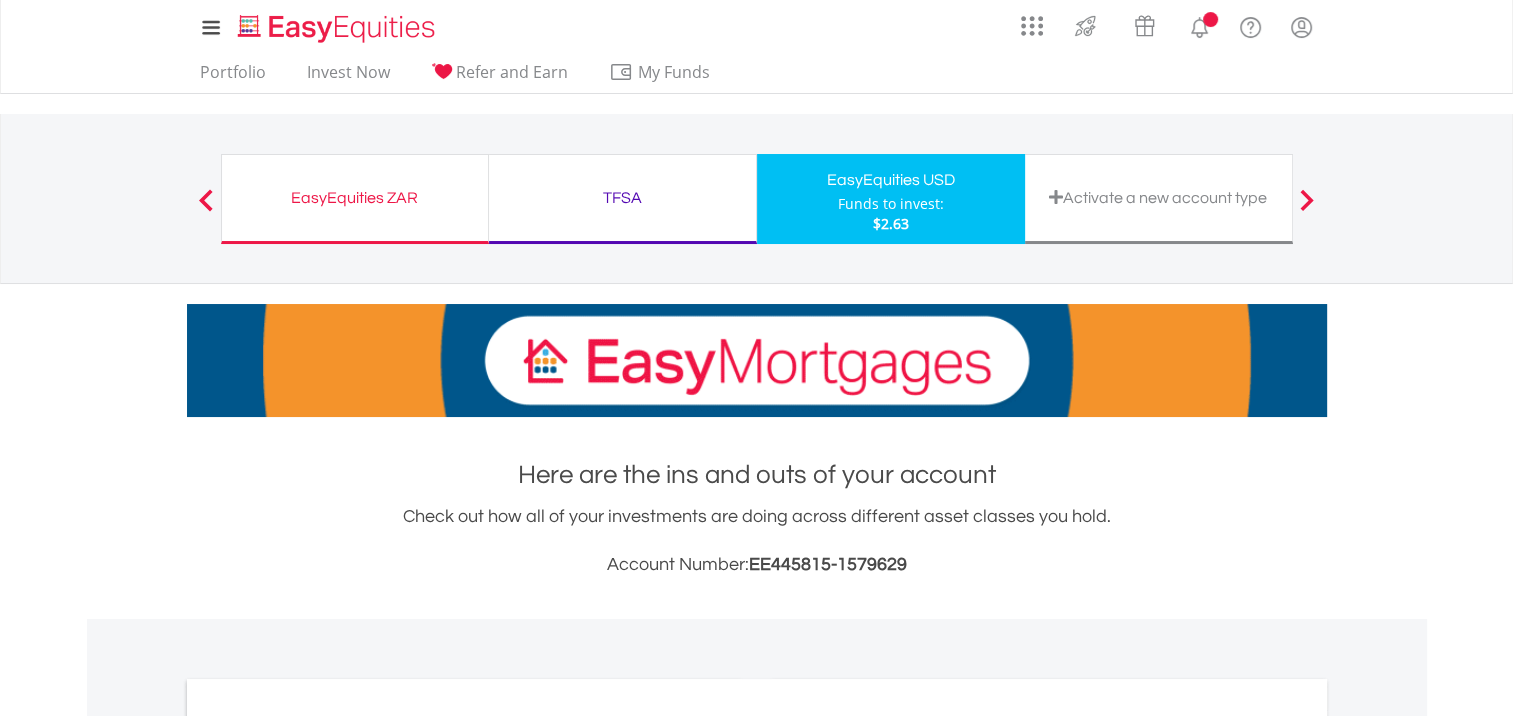scroll, scrollTop: 232, scrollLeft: 0, axis: vertical 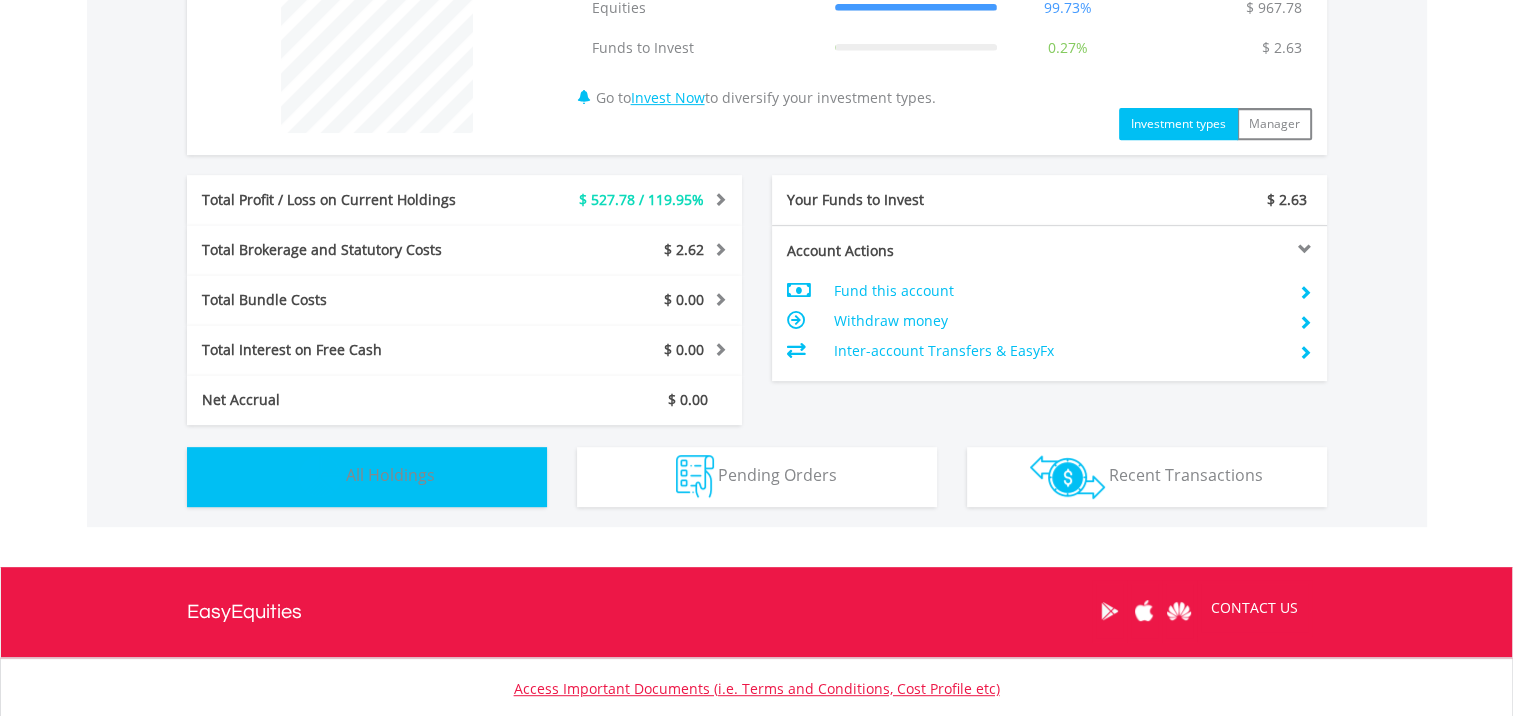 click on "All Holdings" at bounding box center (390, 475) 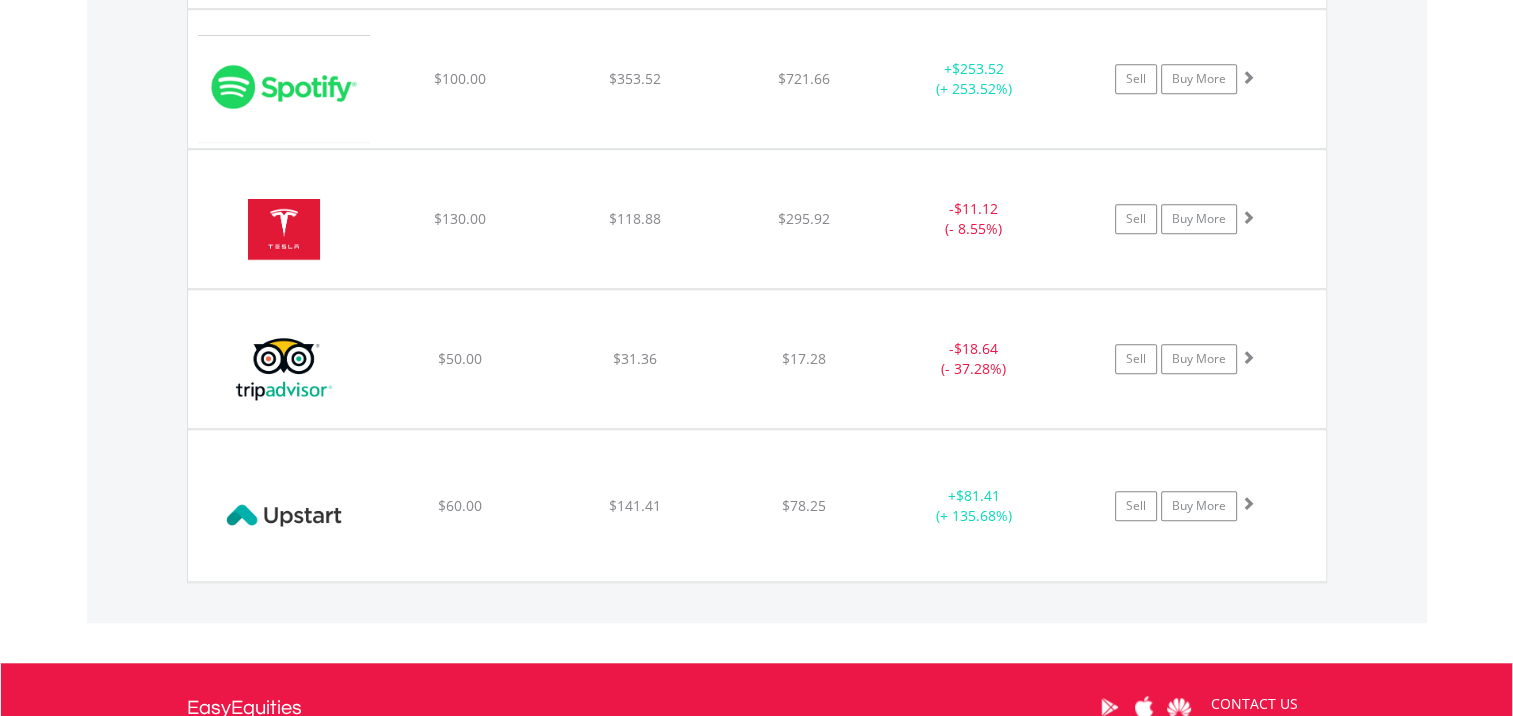 scroll, scrollTop: 1629, scrollLeft: 0, axis: vertical 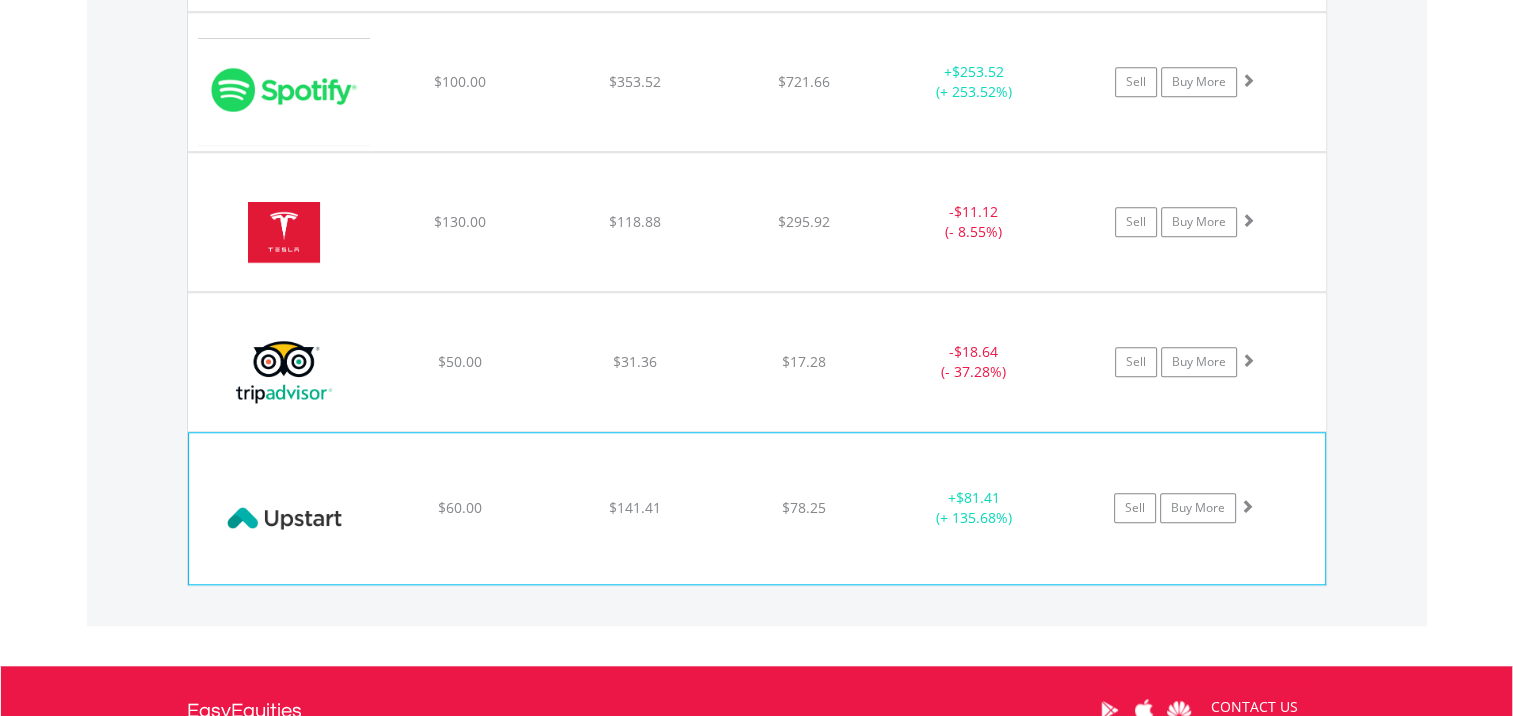 click on "$81.41" at bounding box center [978, -69] 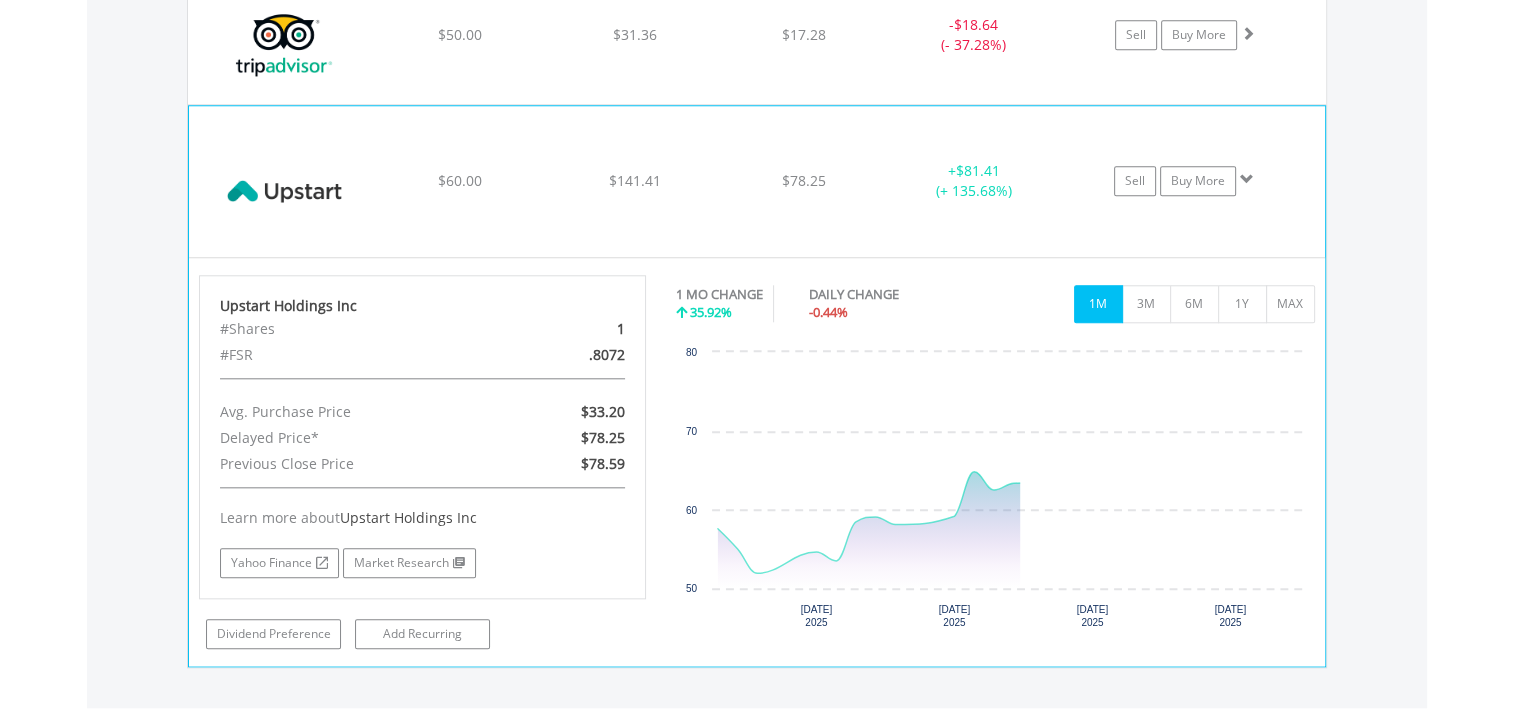 scroll, scrollTop: 1956, scrollLeft: 0, axis: vertical 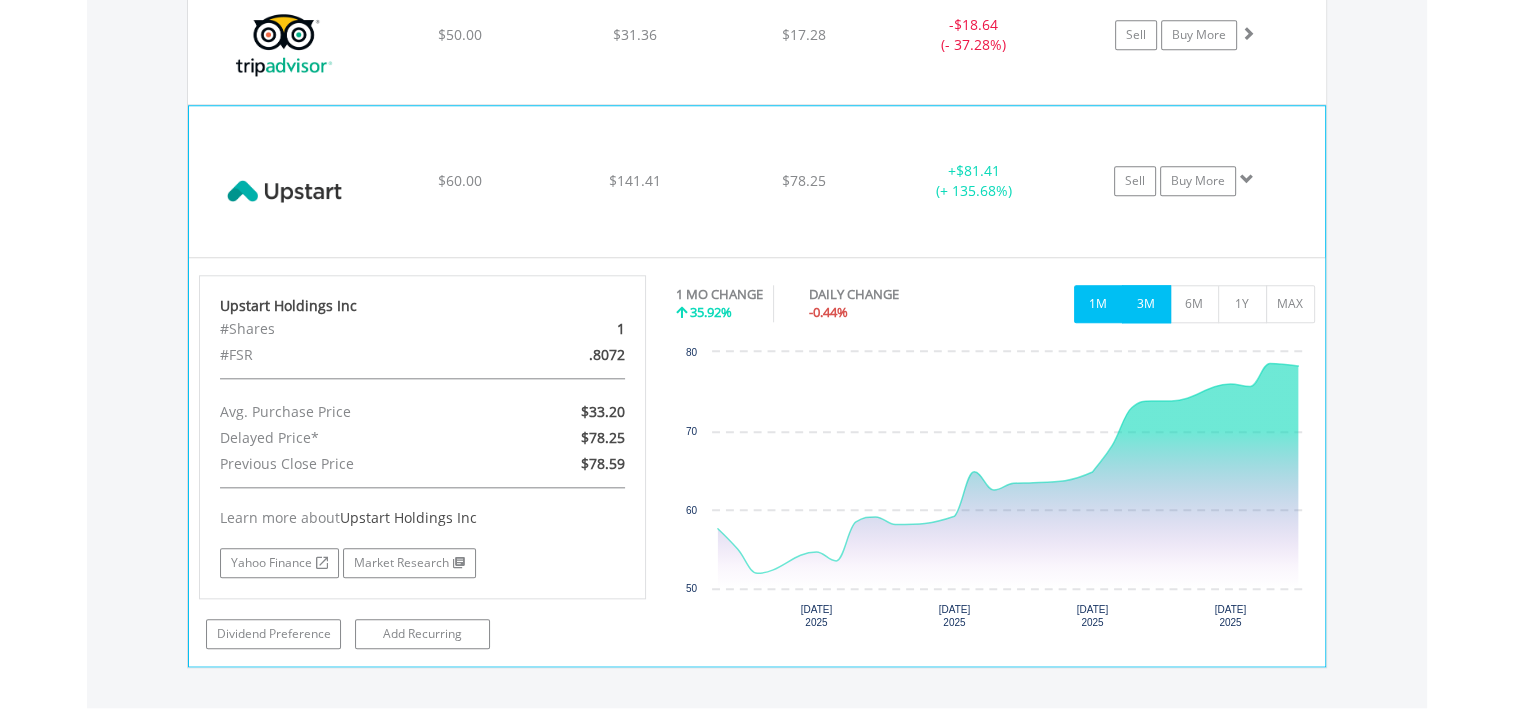click on "3M" at bounding box center [1146, 304] 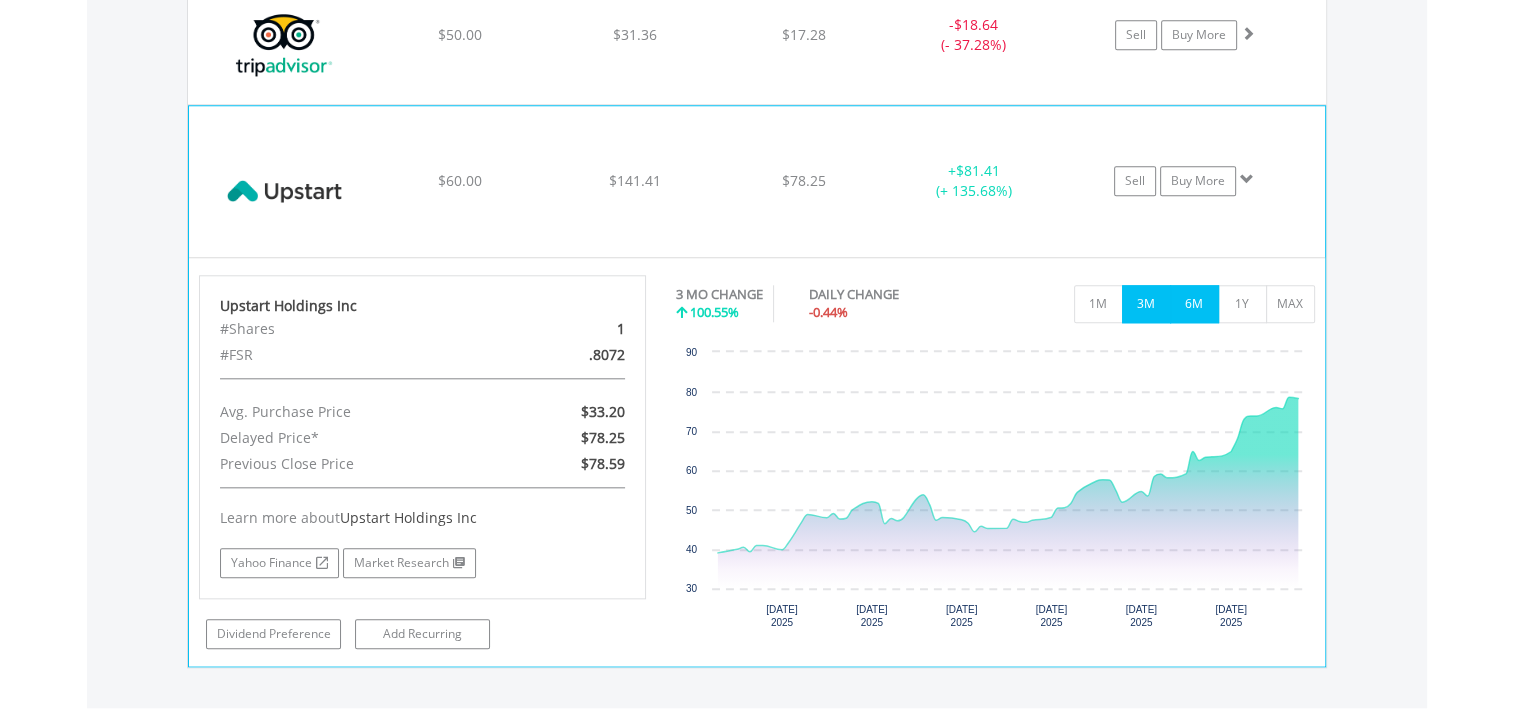click on "6M" at bounding box center (1194, 304) 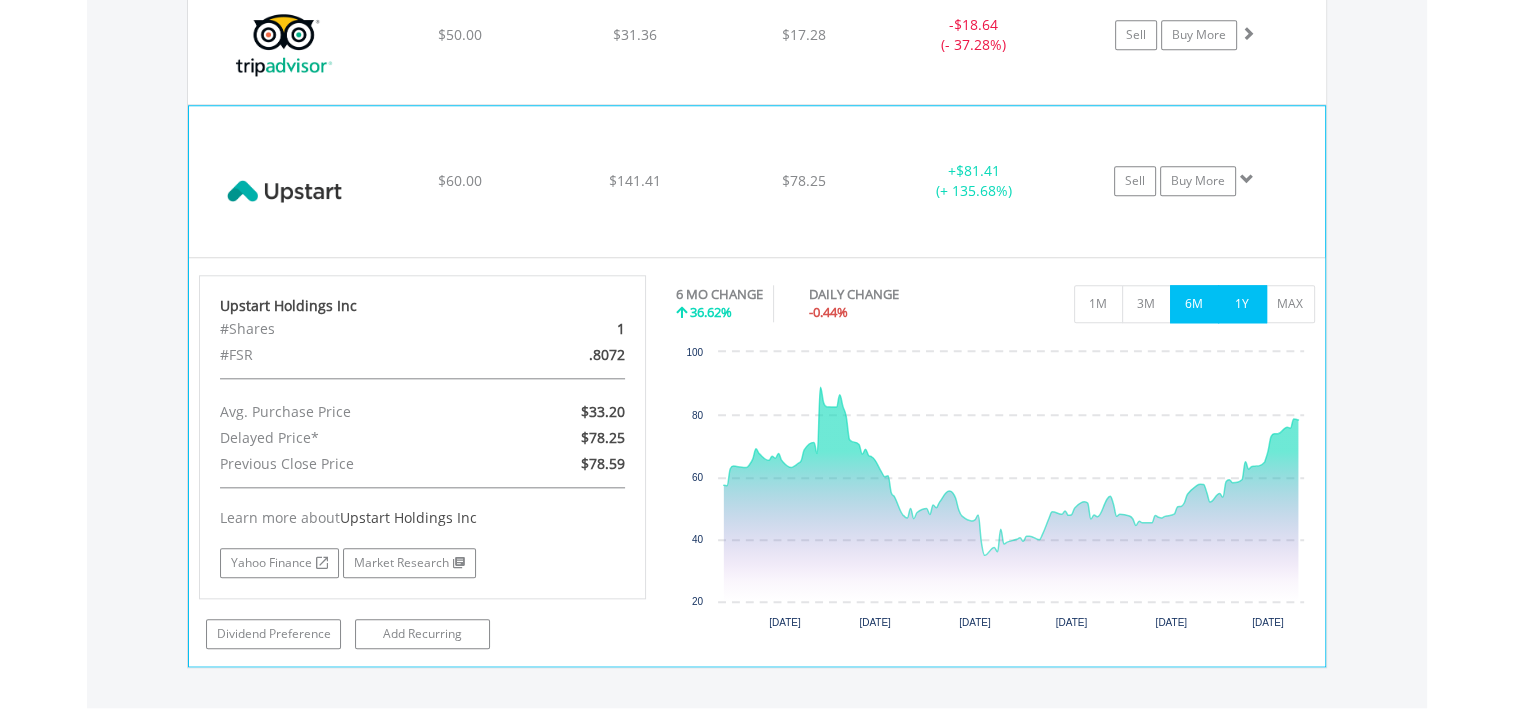 click on "1Y" at bounding box center (1242, 304) 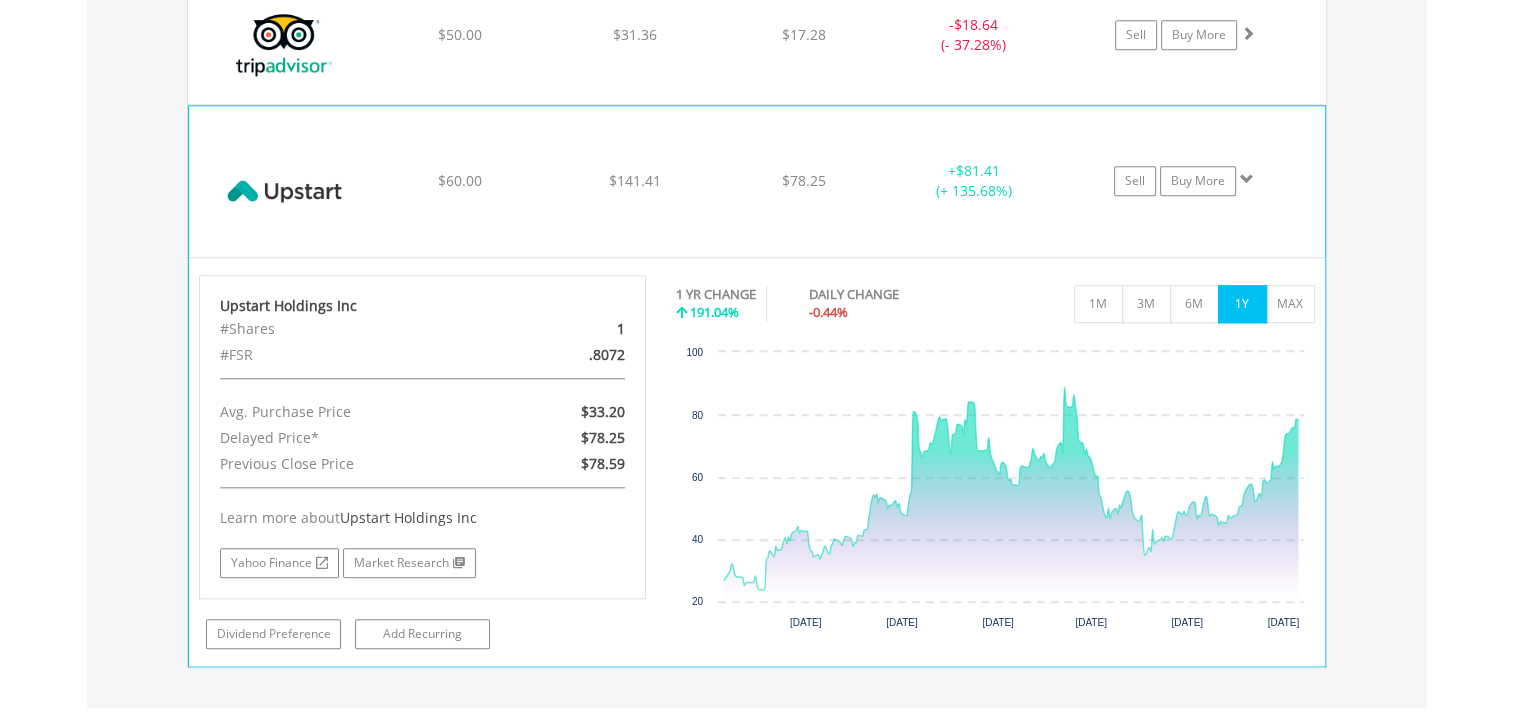 click at bounding box center (1247, 179) 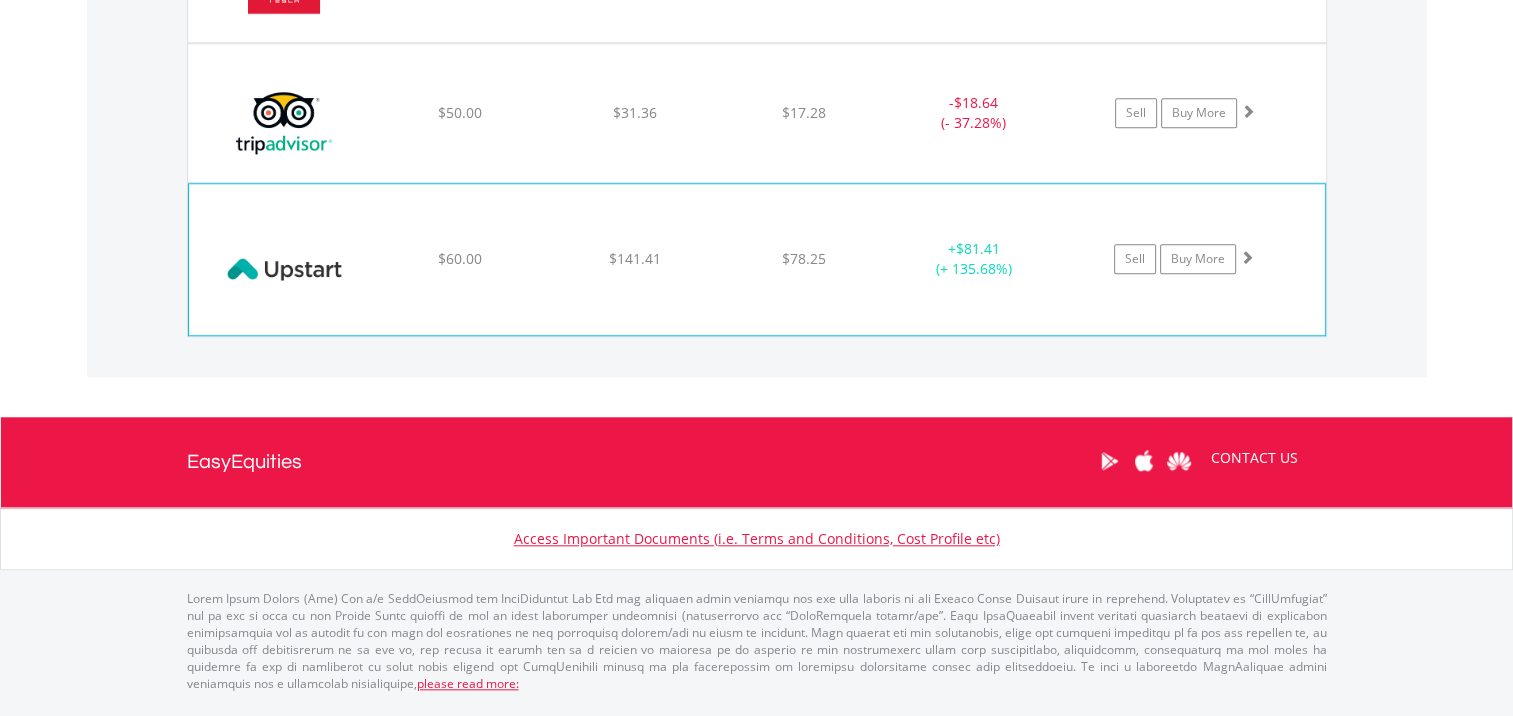 scroll, scrollTop: 1863, scrollLeft: 0, axis: vertical 